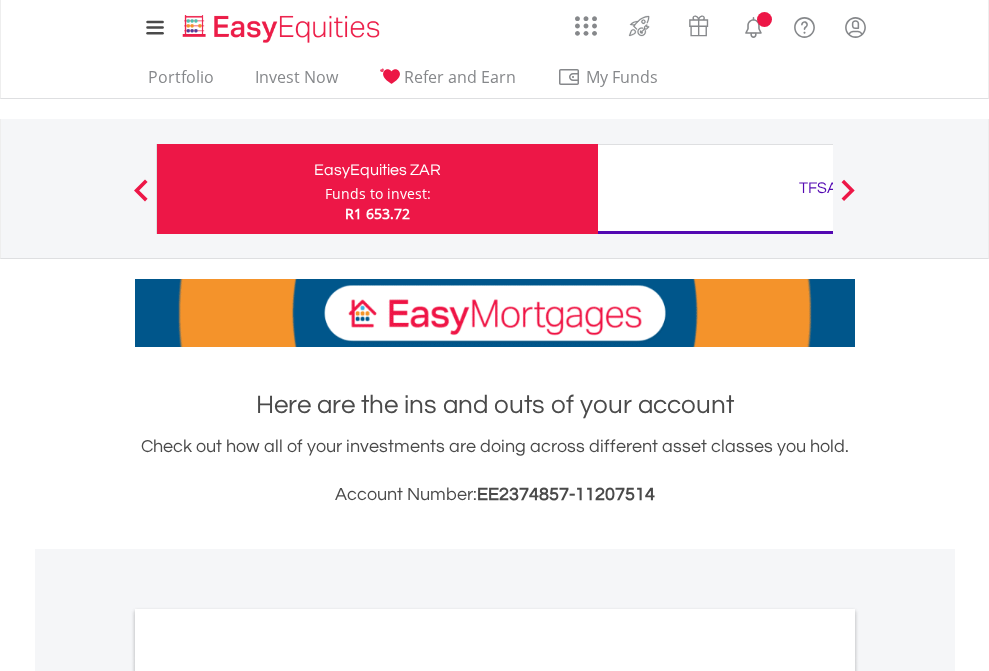 scroll, scrollTop: 0, scrollLeft: 0, axis: both 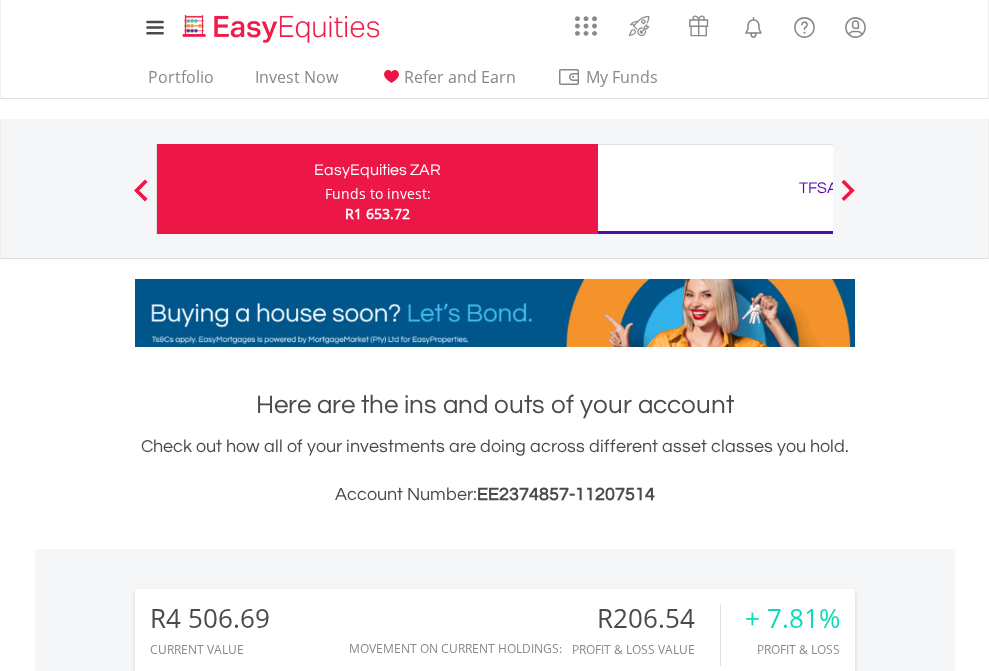 click on "Funds to invest:" at bounding box center (378, 194) 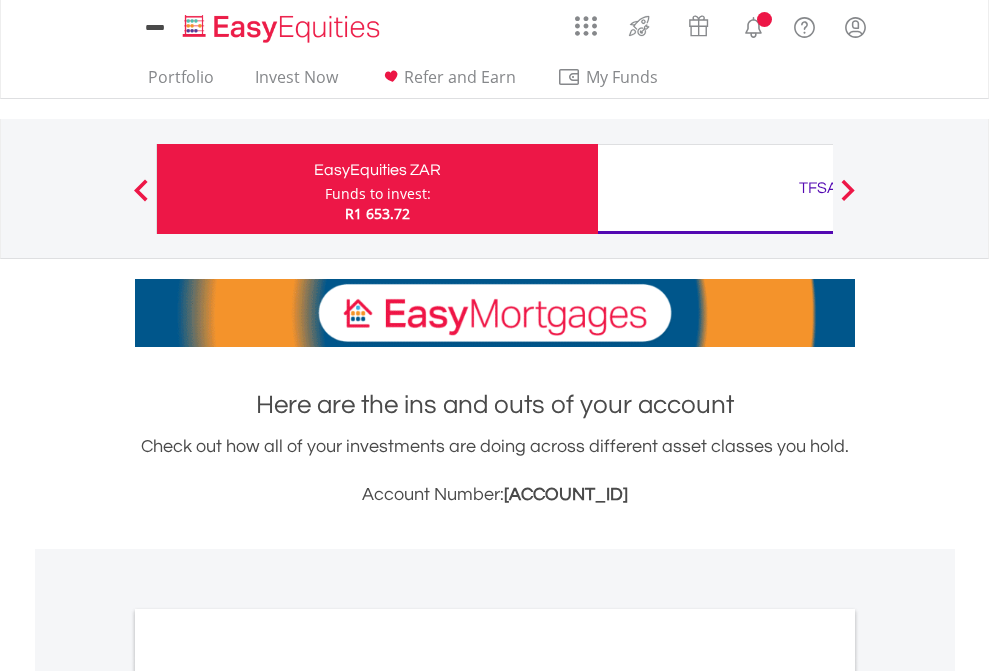 scroll, scrollTop: 0, scrollLeft: 0, axis: both 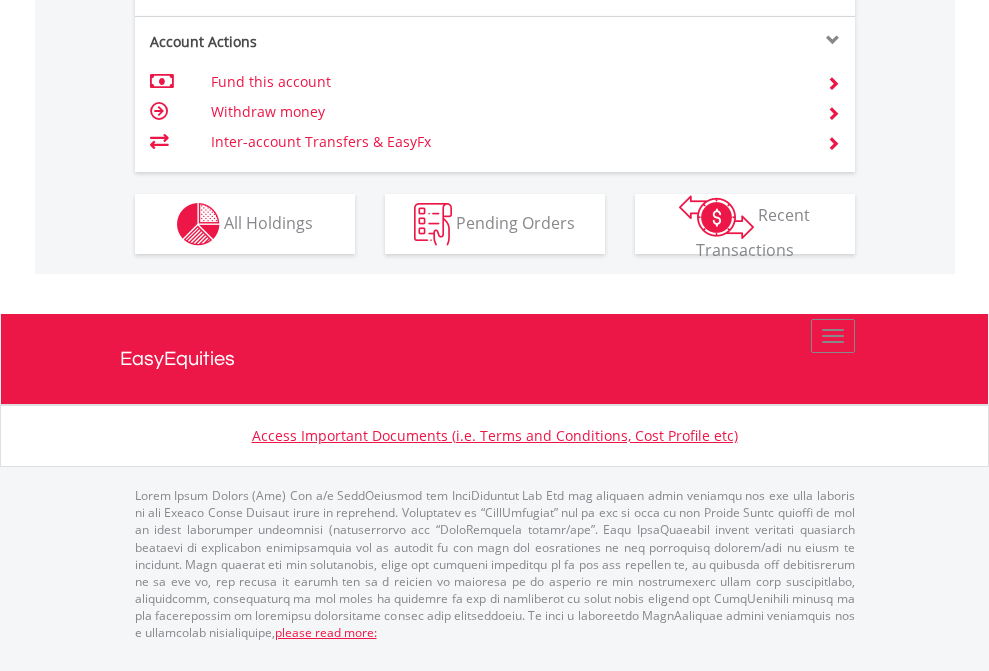 click on "Investment types" at bounding box center (706, -337) 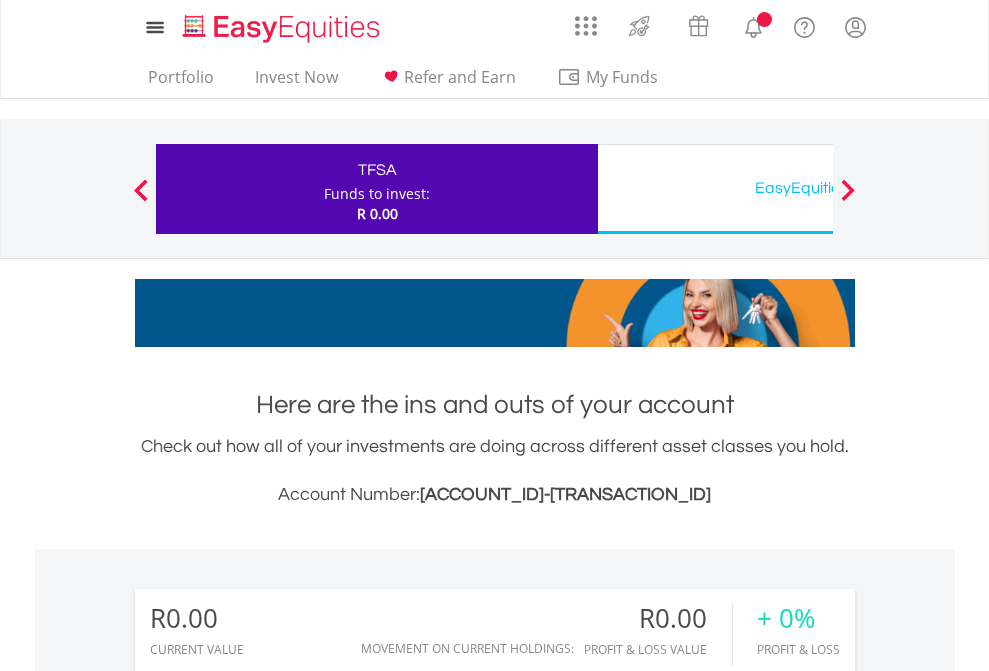 scroll, scrollTop: 0, scrollLeft: 0, axis: both 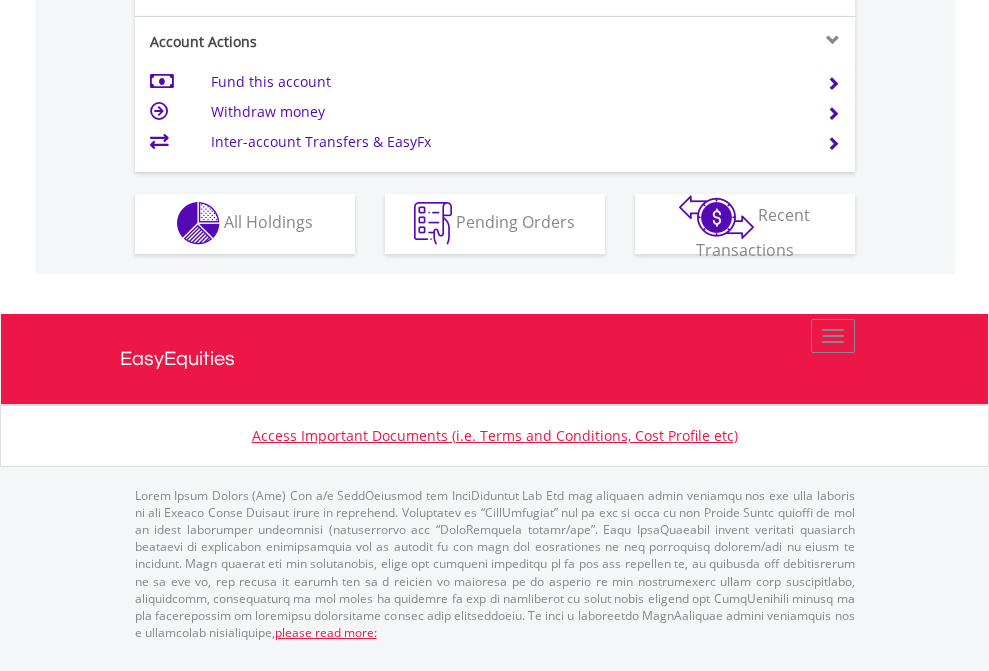 click on "Investment types" at bounding box center (706, -353) 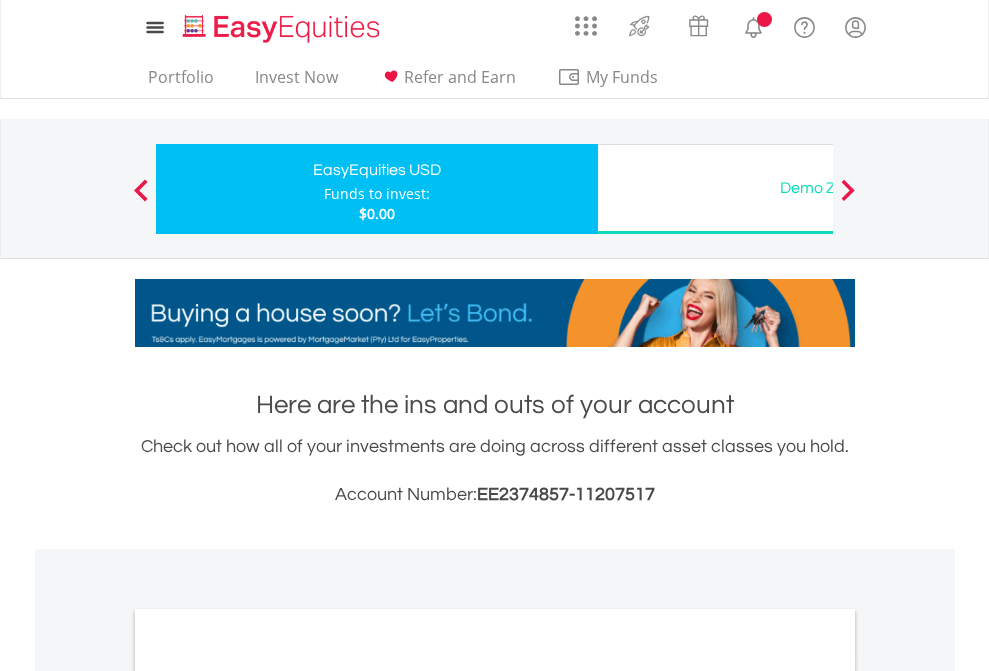 scroll, scrollTop: 0, scrollLeft: 0, axis: both 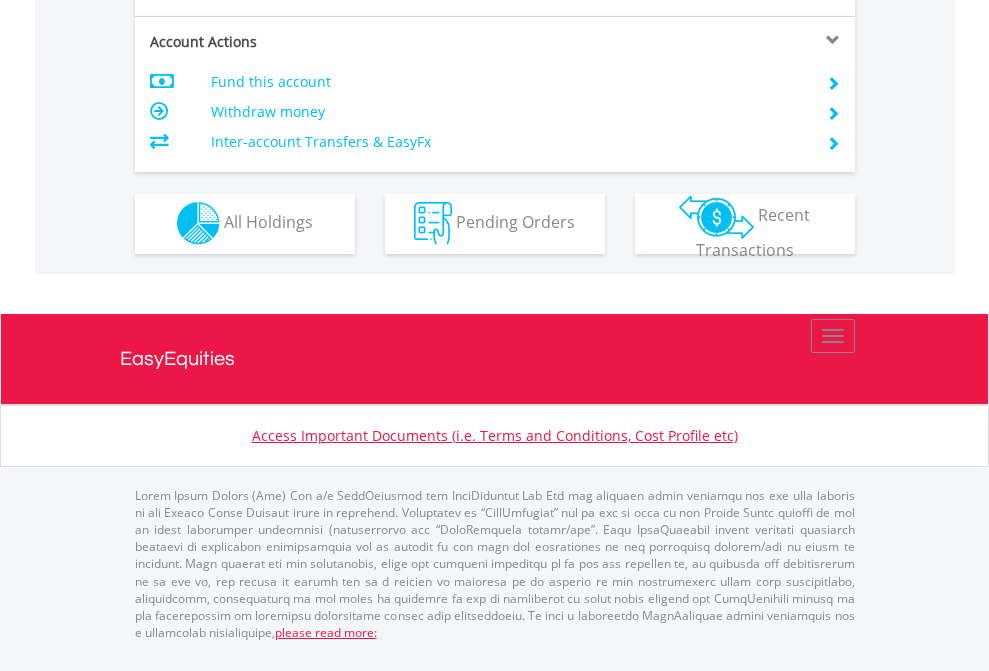 click on "Investment types" at bounding box center (706, -353) 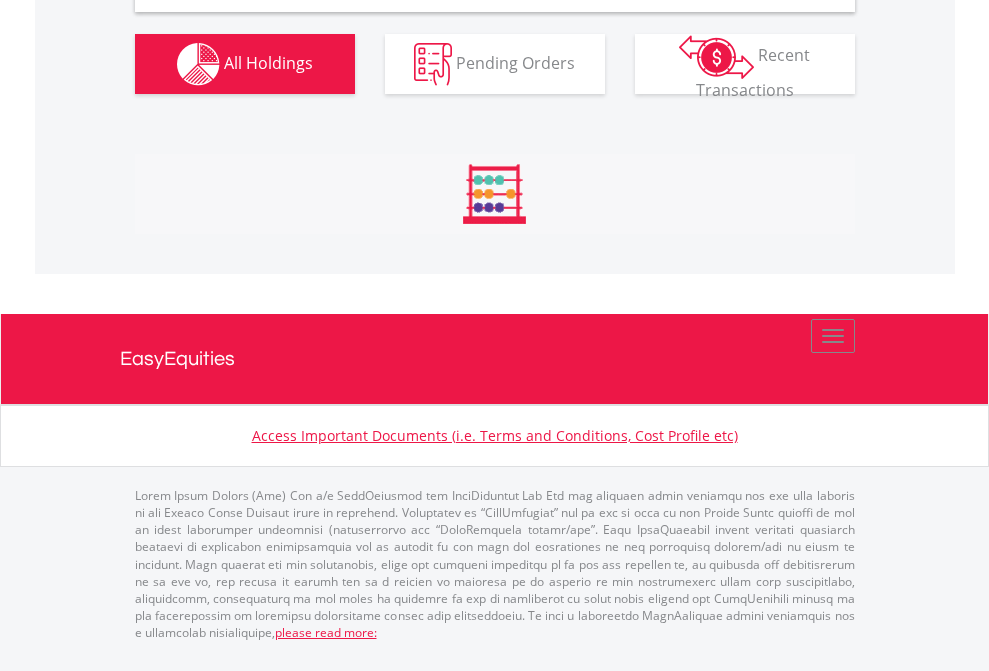 scroll, scrollTop: 1933, scrollLeft: 0, axis: vertical 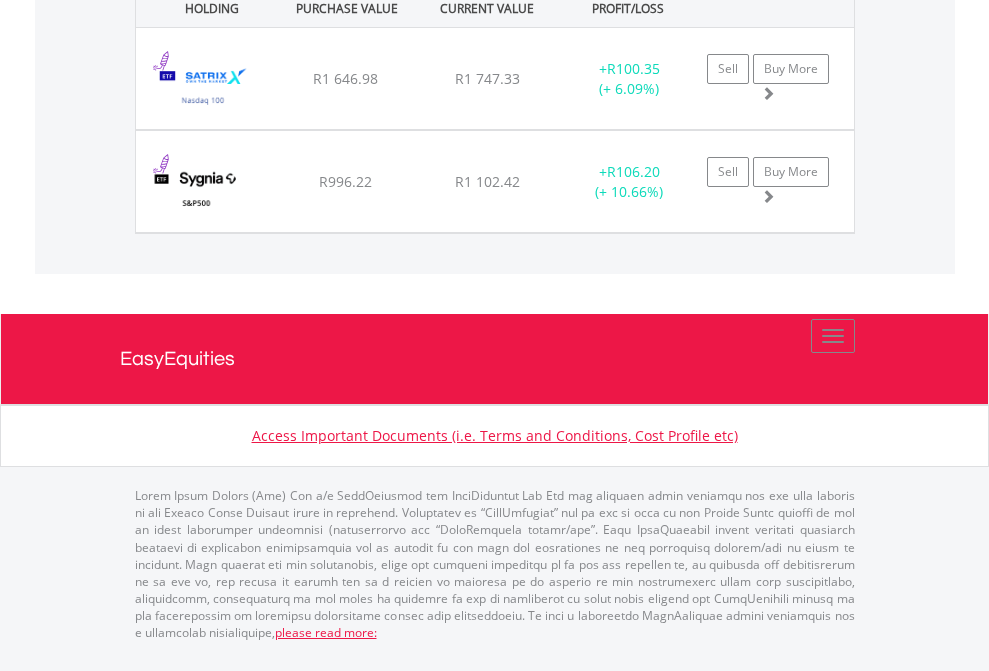 click on "TFSA" at bounding box center (818, -1071) 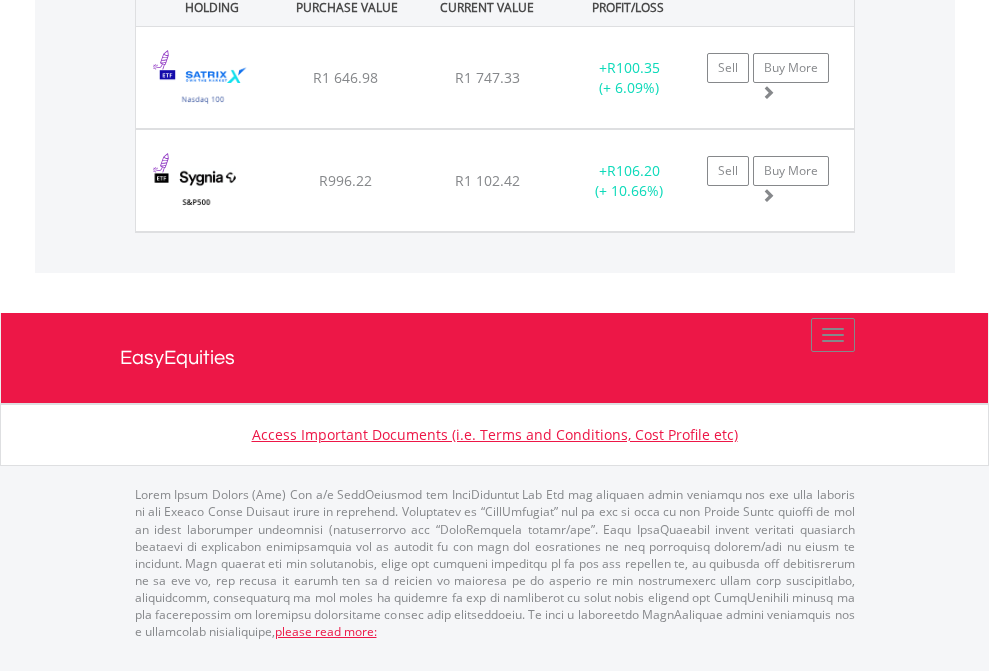 scroll, scrollTop: 144, scrollLeft: 0, axis: vertical 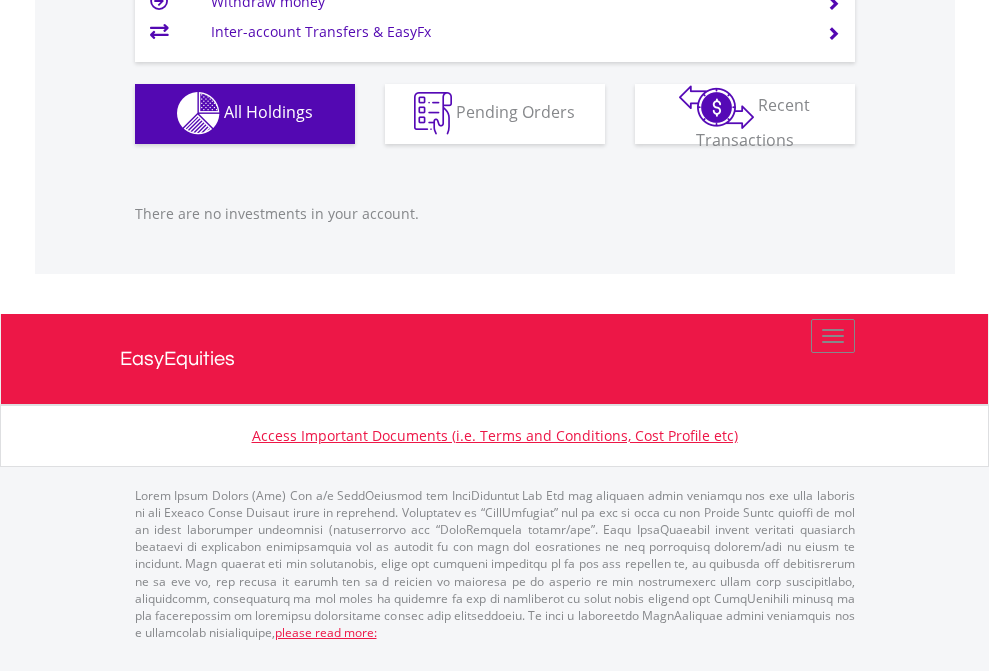 click on "EasyEquities USD" at bounding box center [818, -1142] 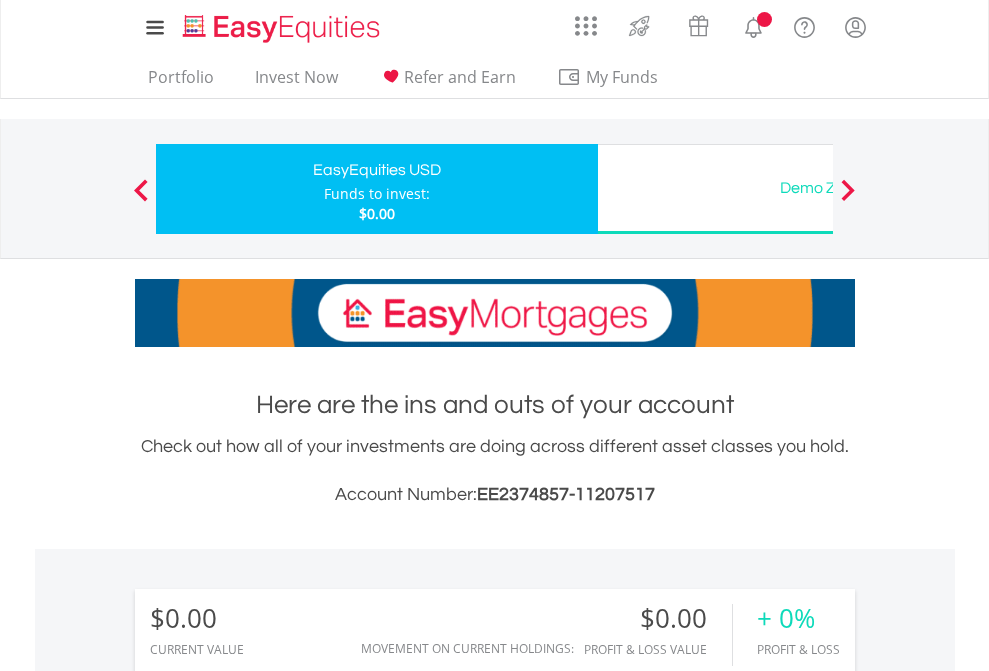 scroll, scrollTop: 1486, scrollLeft: 0, axis: vertical 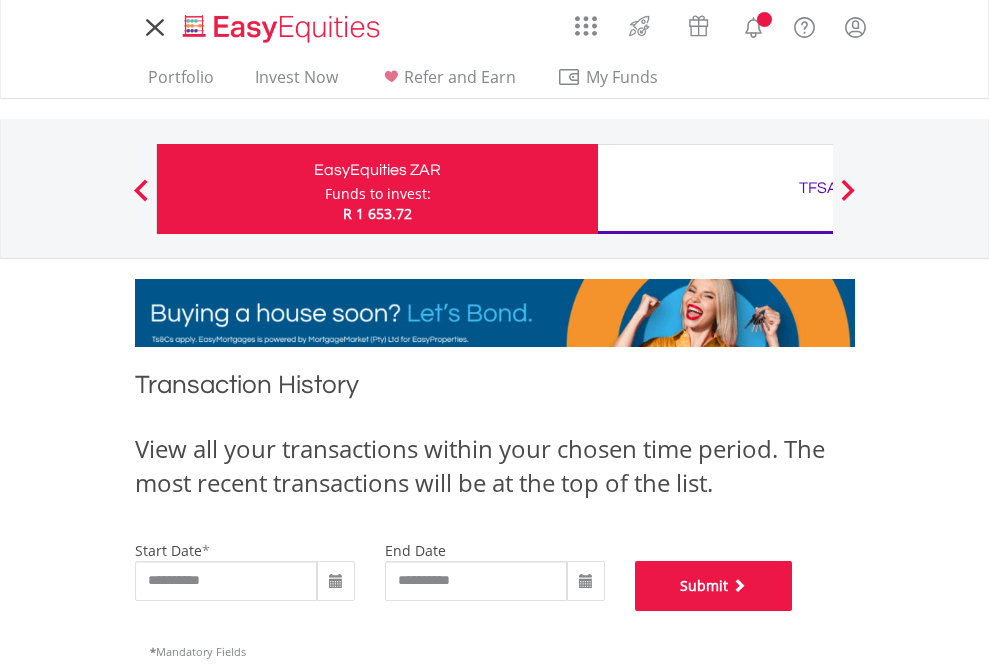 click on "Submit" at bounding box center [714, 586] 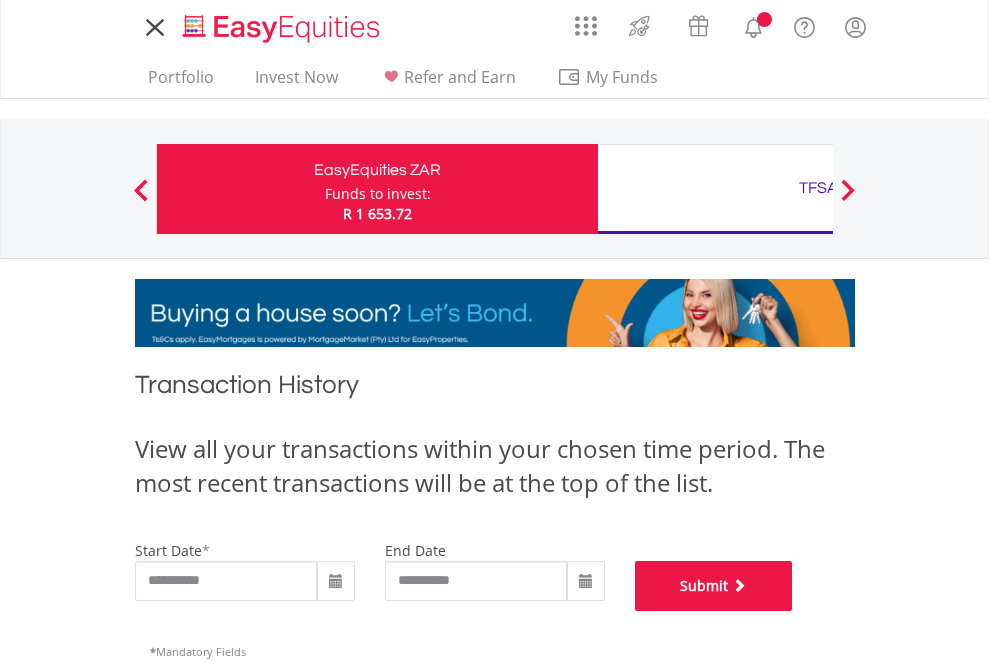 scroll, scrollTop: 811, scrollLeft: 0, axis: vertical 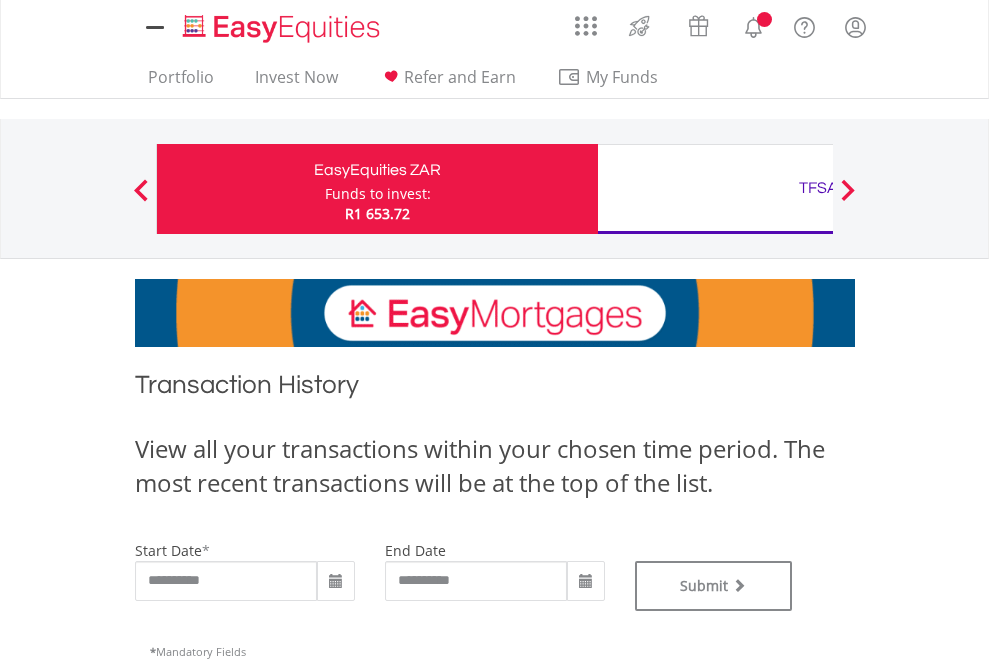 click on "TFSA" at bounding box center [818, 188] 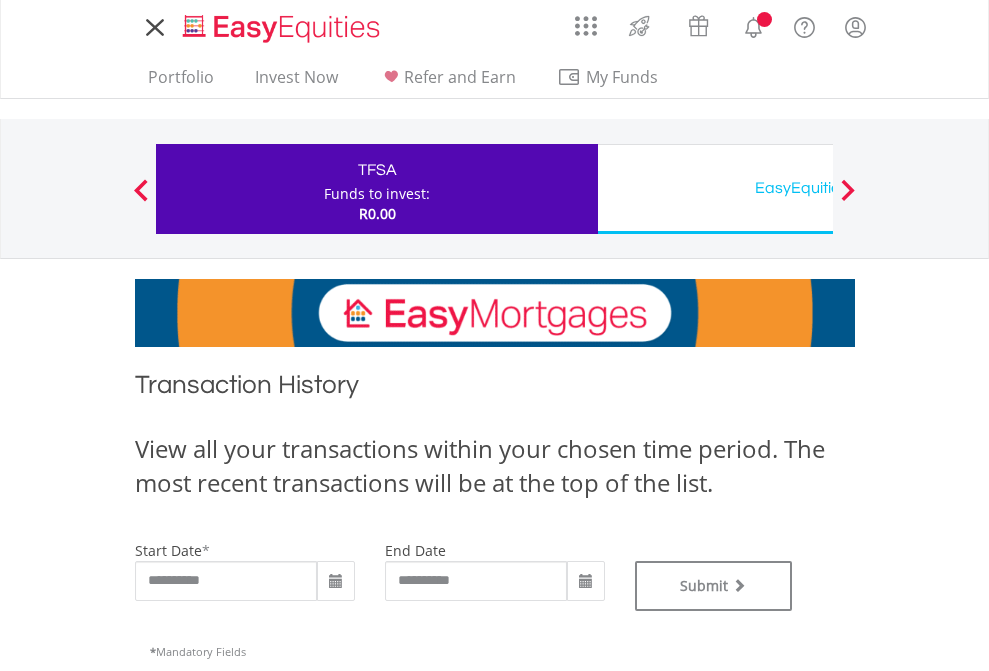 scroll, scrollTop: 0, scrollLeft: 0, axis: both 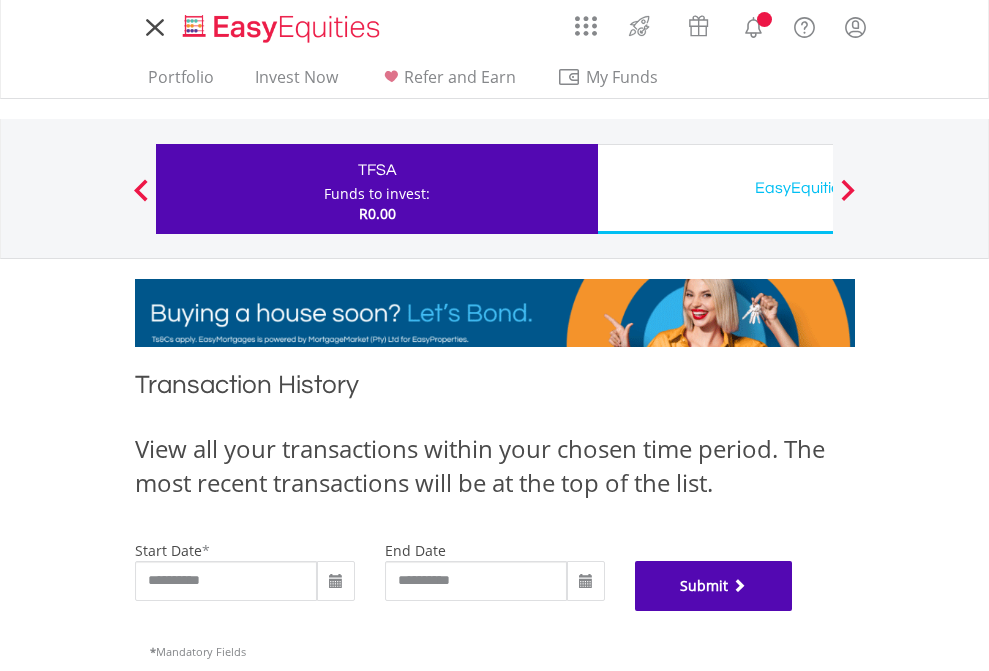 click on "Submit" at bounding box center [714, 586] 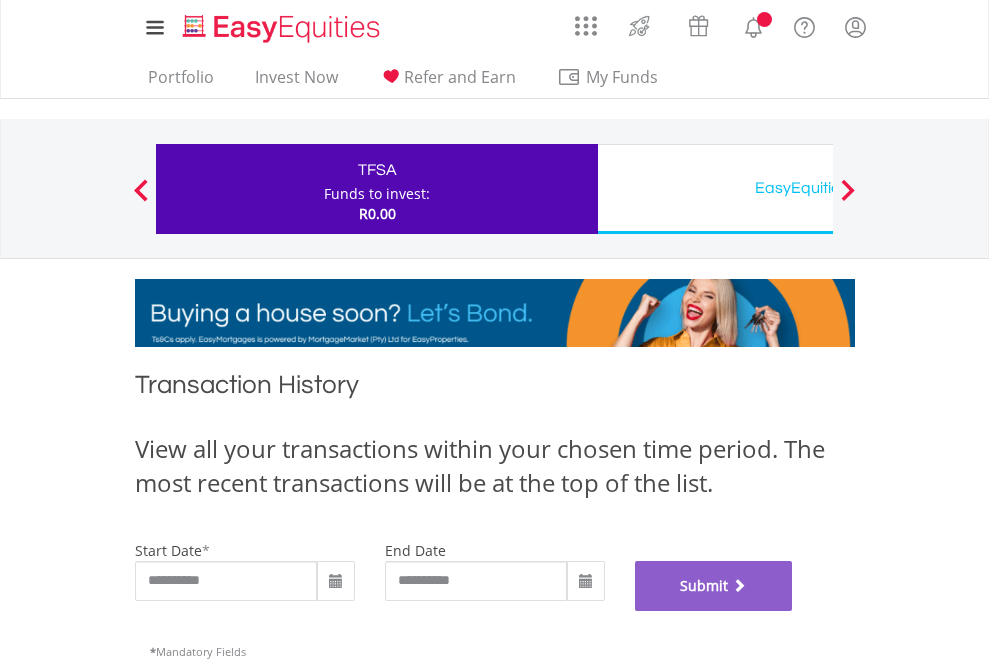 scroll, scrollTop: 811, scrollLeft: 0, axis: vertical 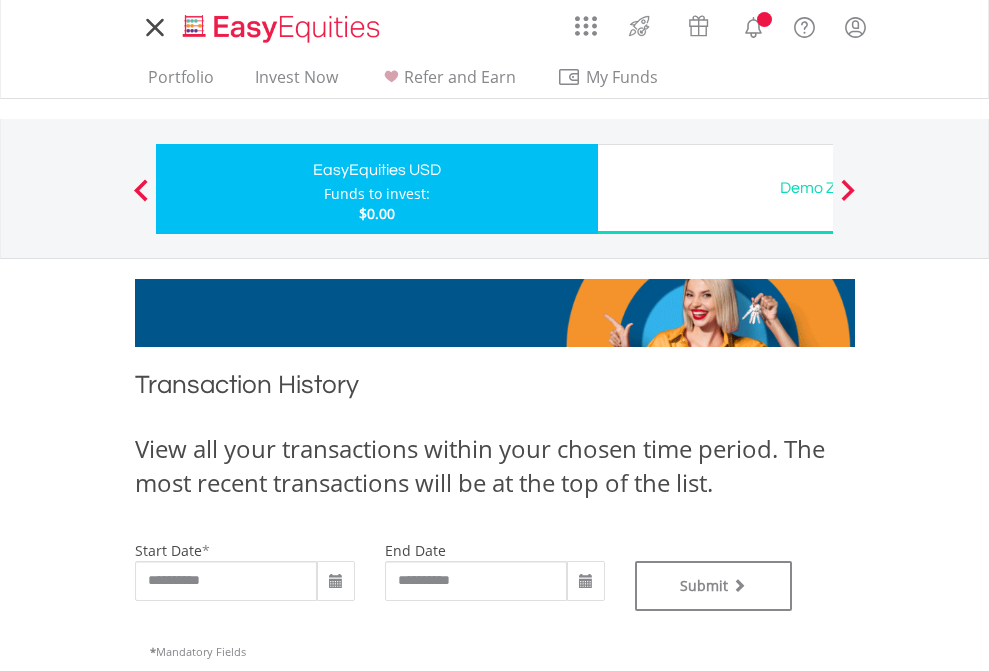 type on "**********" 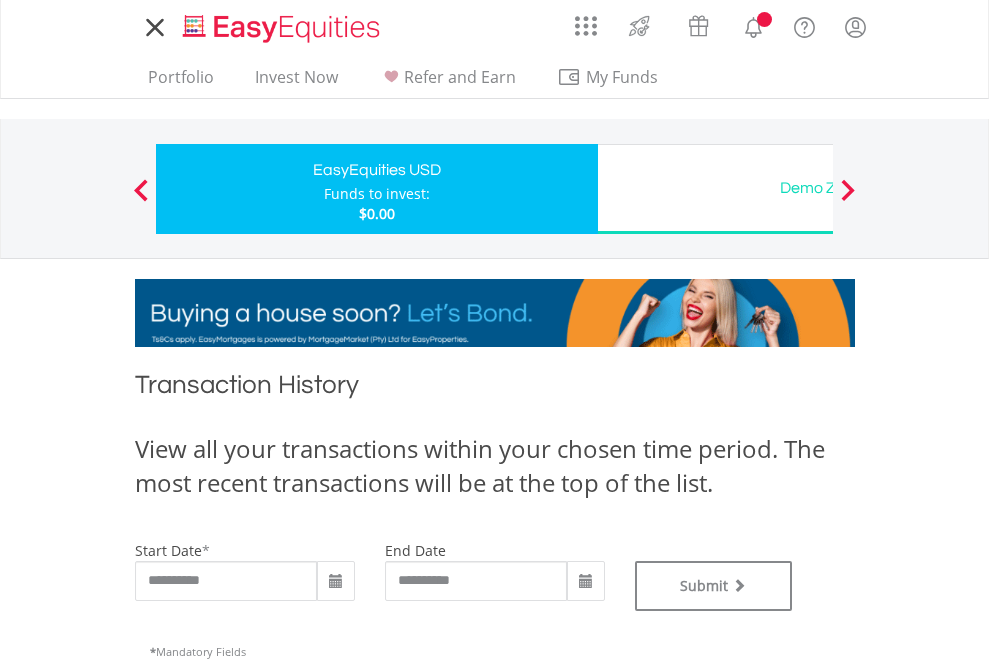 scroll, scrollTop: 0, scrollLeft: 0, axis: both 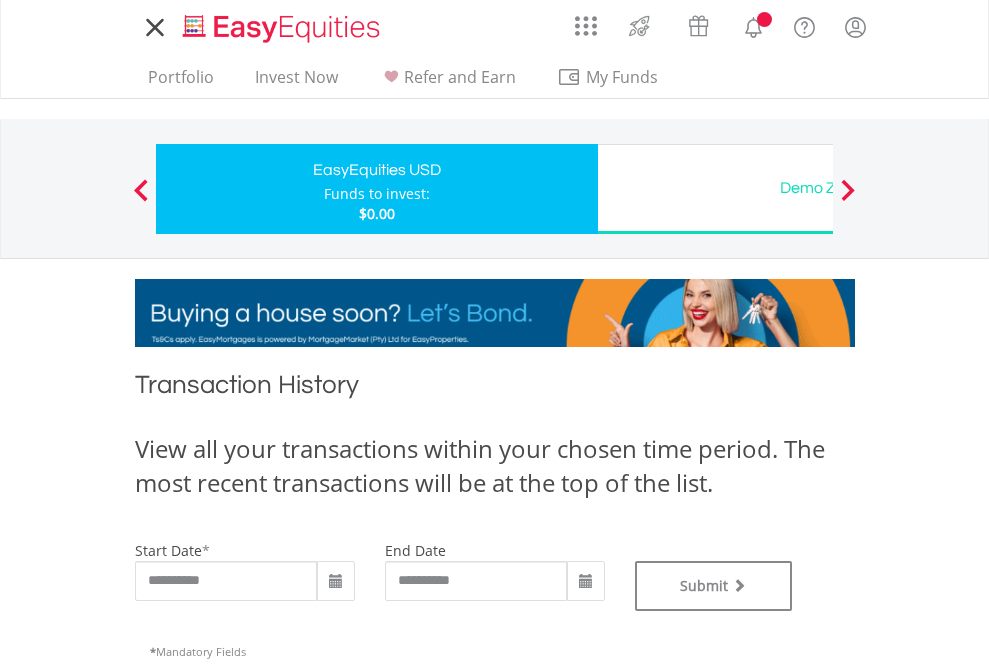 type on "**********" 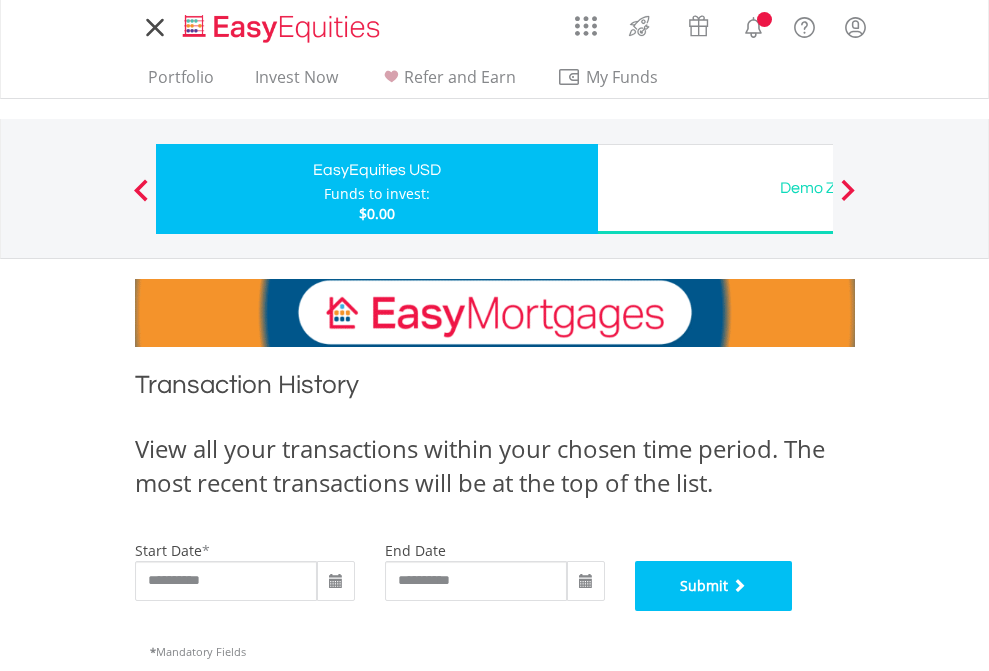 click on "Submit" at bounding box center (714, 586) 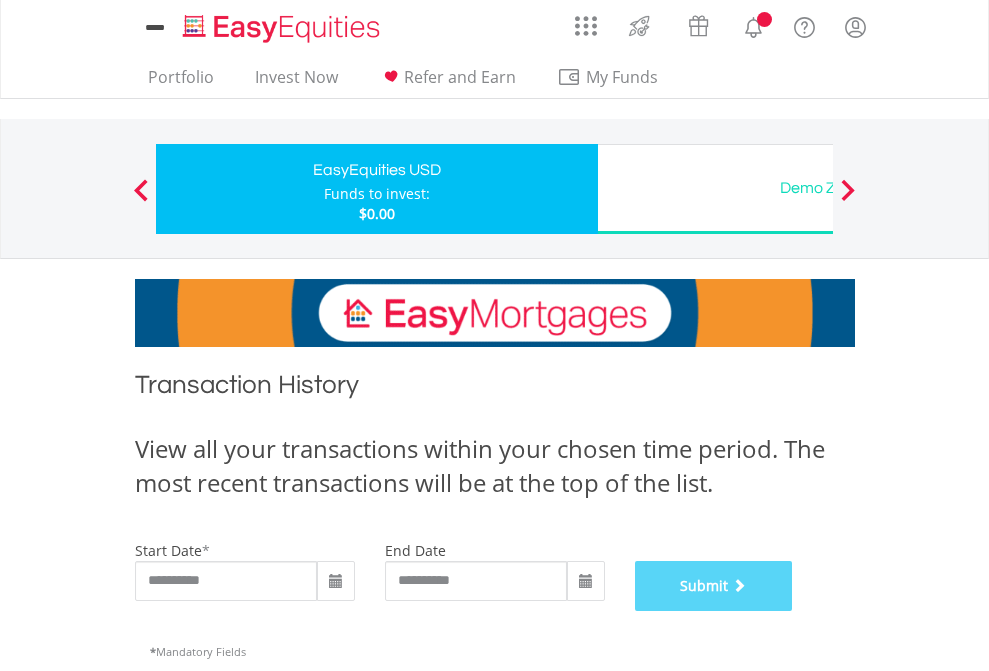 scroll, scrollTop: 811, scrollLeft: 0, axis: vertical 